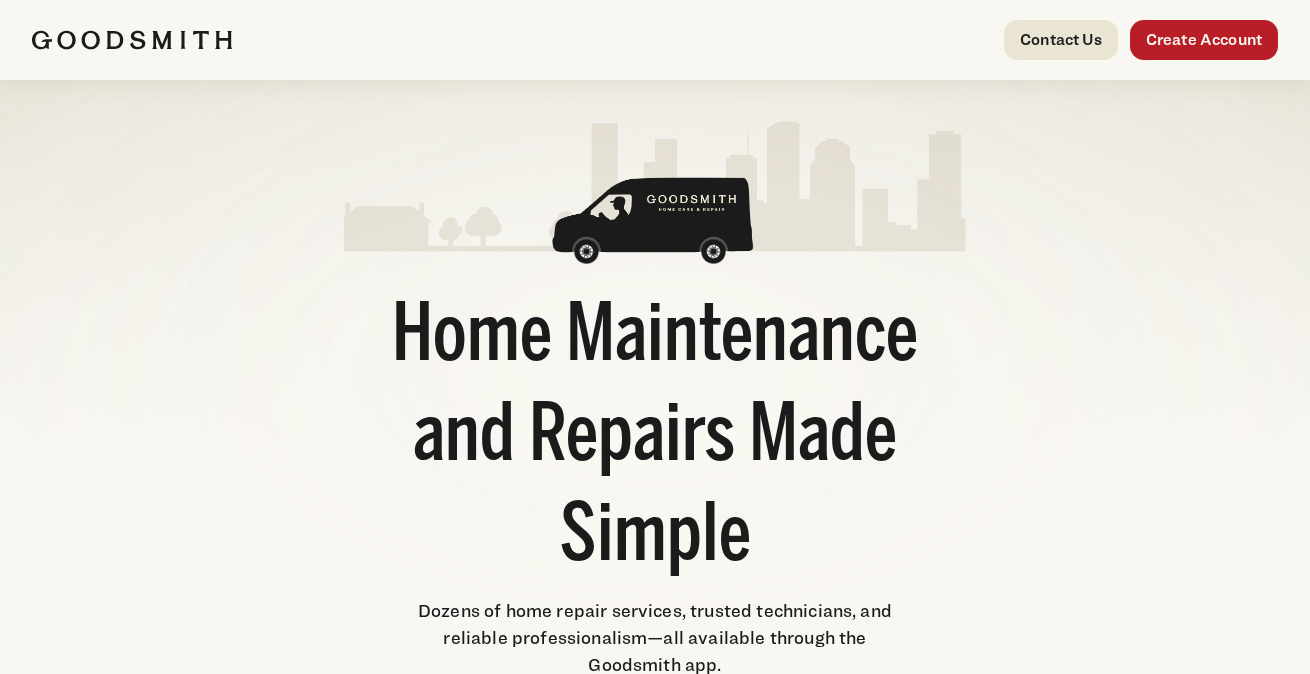 scroll, scrollTop: 400, scrollLeft: 0, axis: vertical 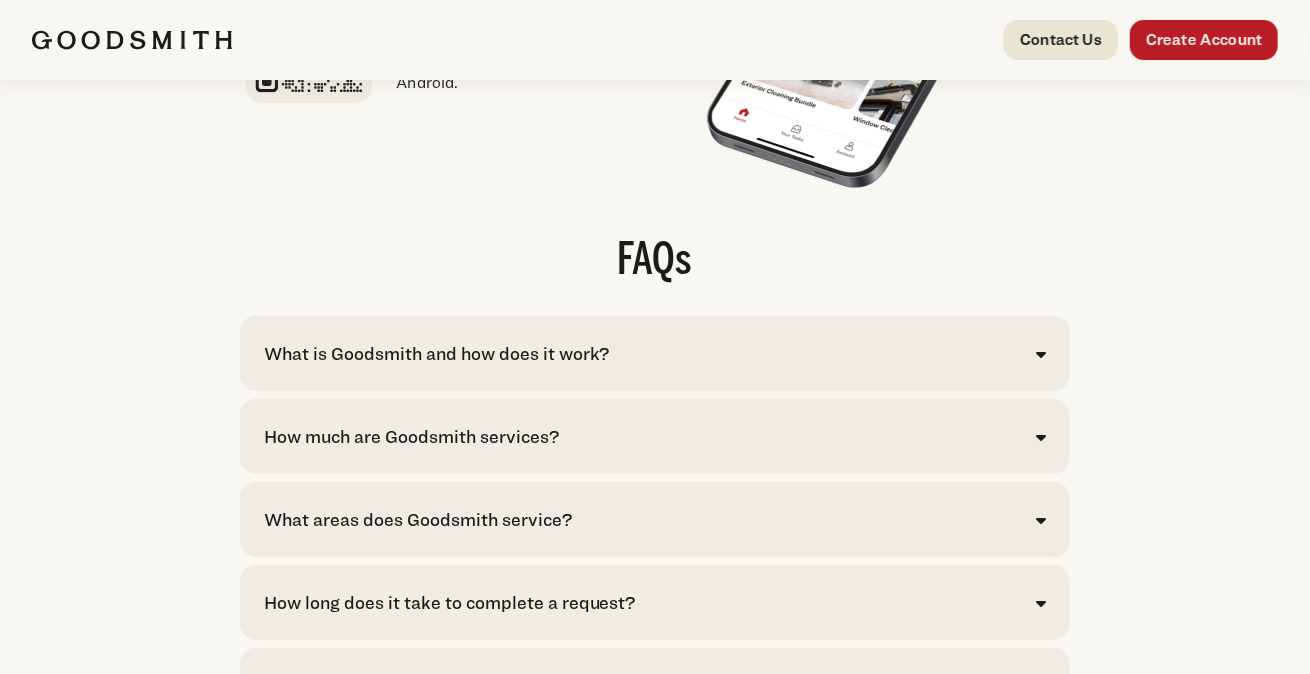 click on "What is Goodsmith and how does it work?" at bounding box center (655, 353) 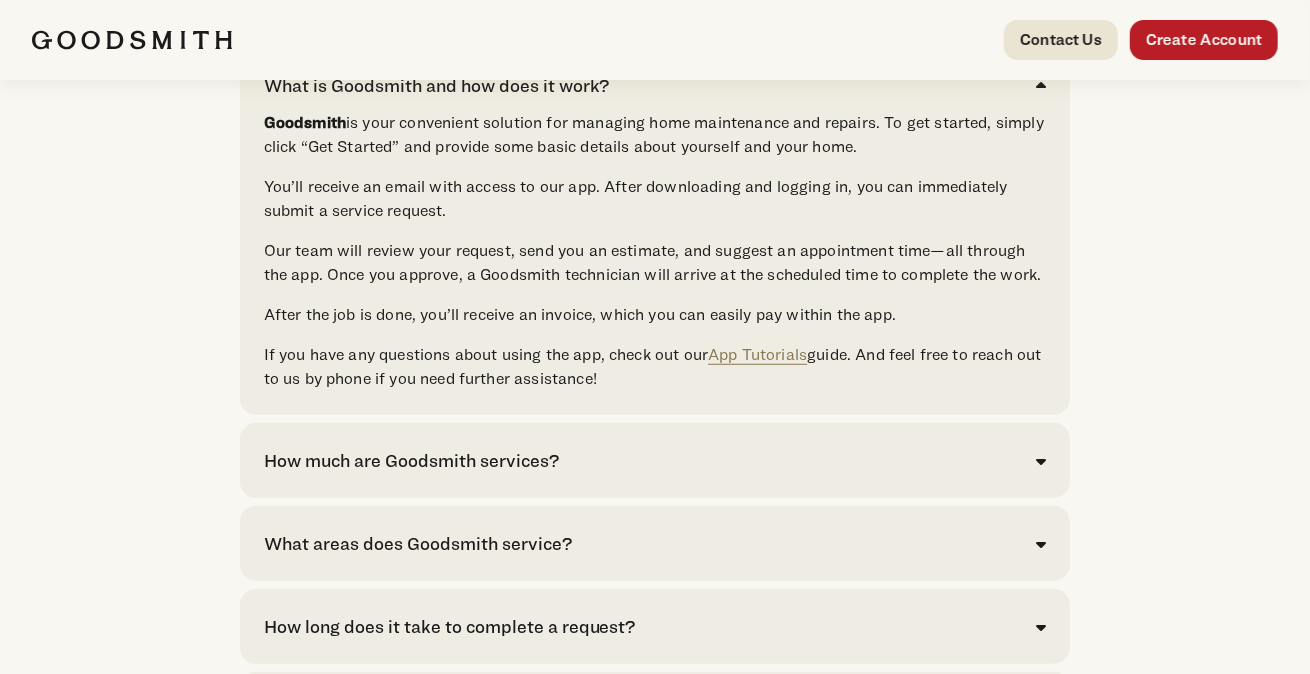 scroll, scrollTop: 4400, scrollLeft: 0, axis: vertical 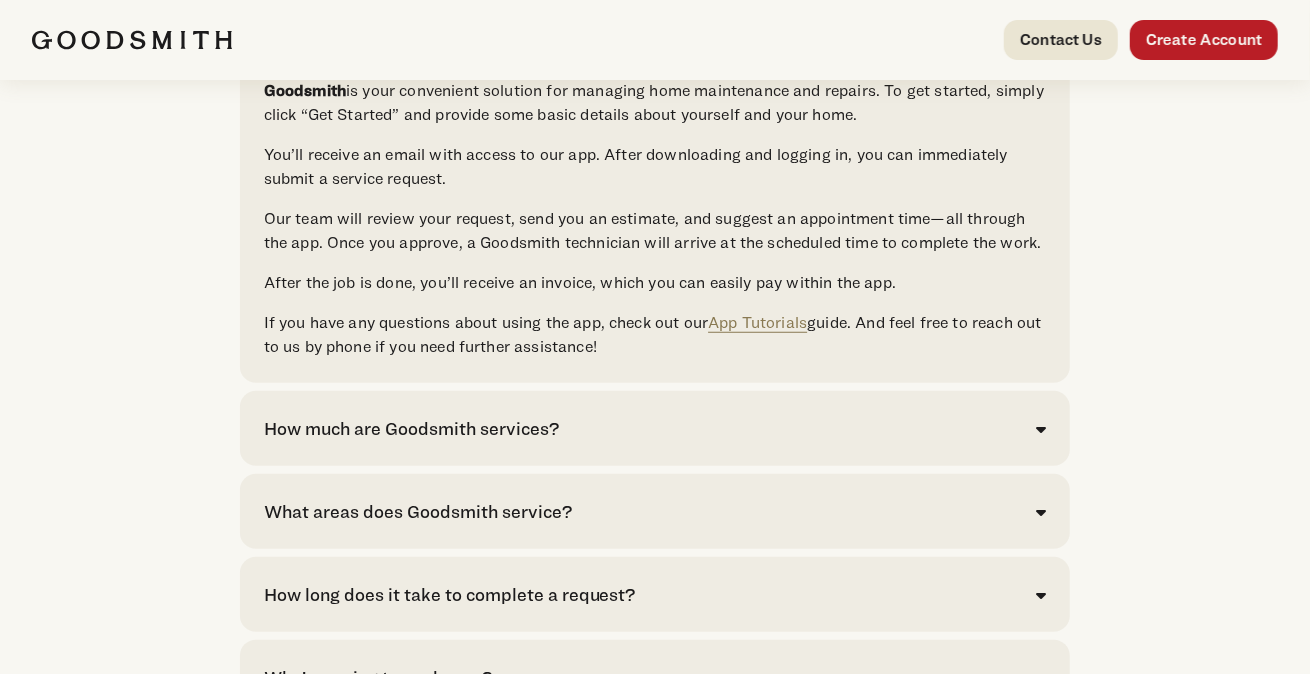 click on "How much are Goodsmith services?" at bounding box center (655, 428) 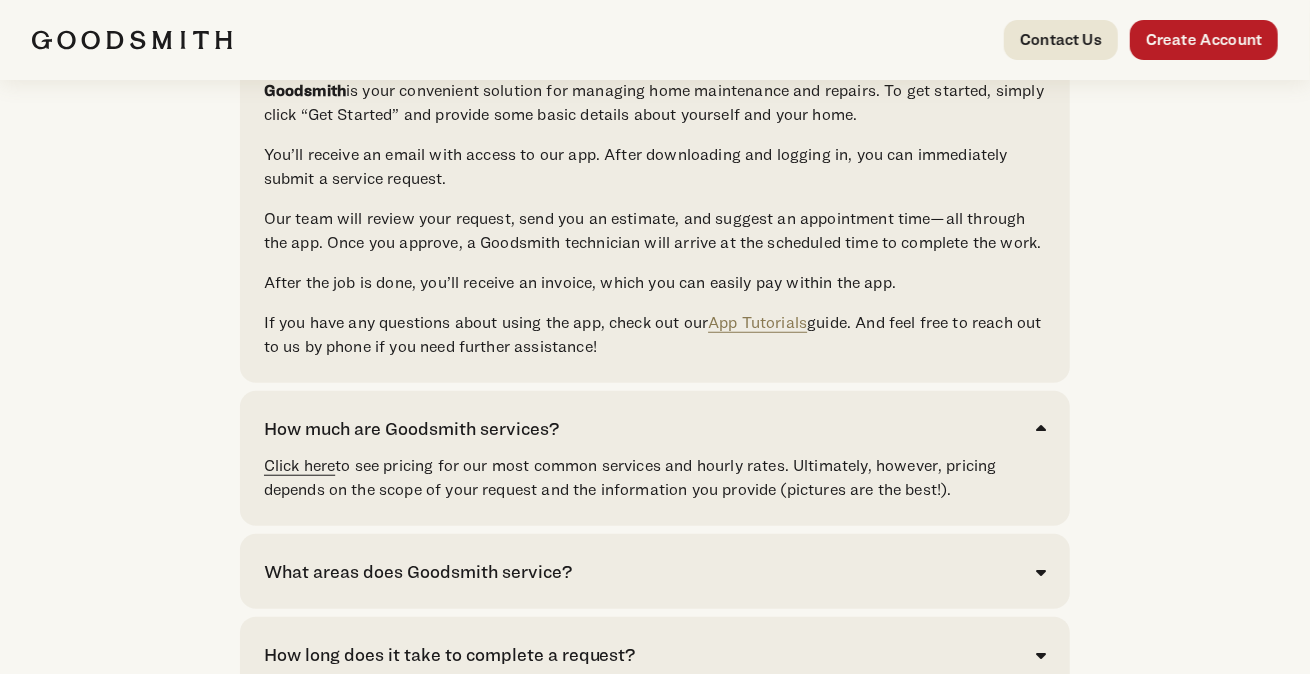 click on "Click here" at bounding box center [300, 465] 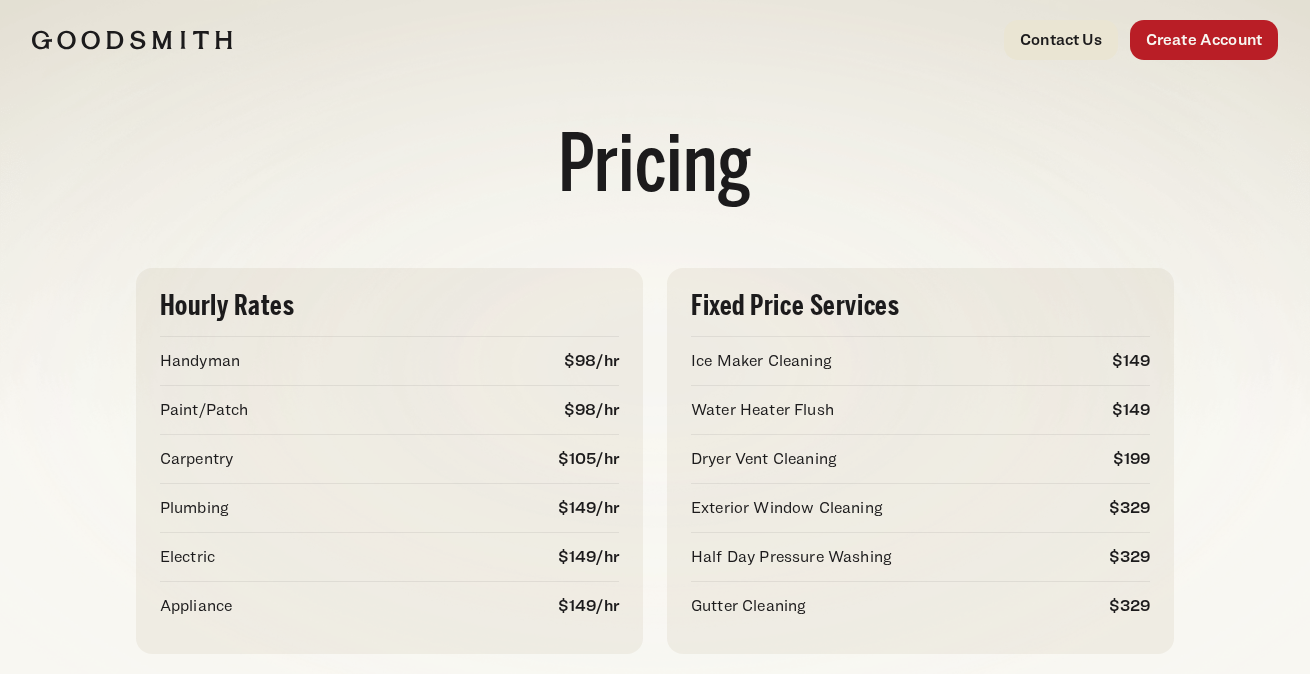scroll, scrollTop: 0, scrollLeft: 0, axis: both 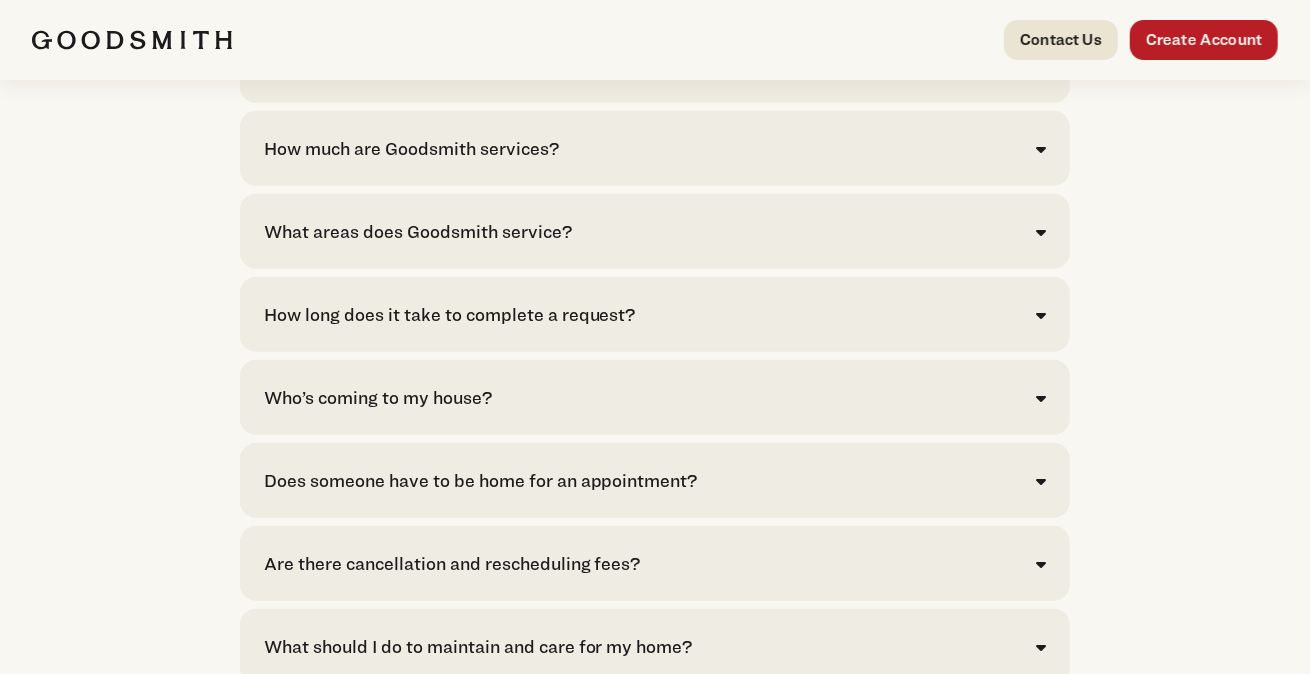 click on "What areas does Goodsmith service?" at bounding box center [655, 231] 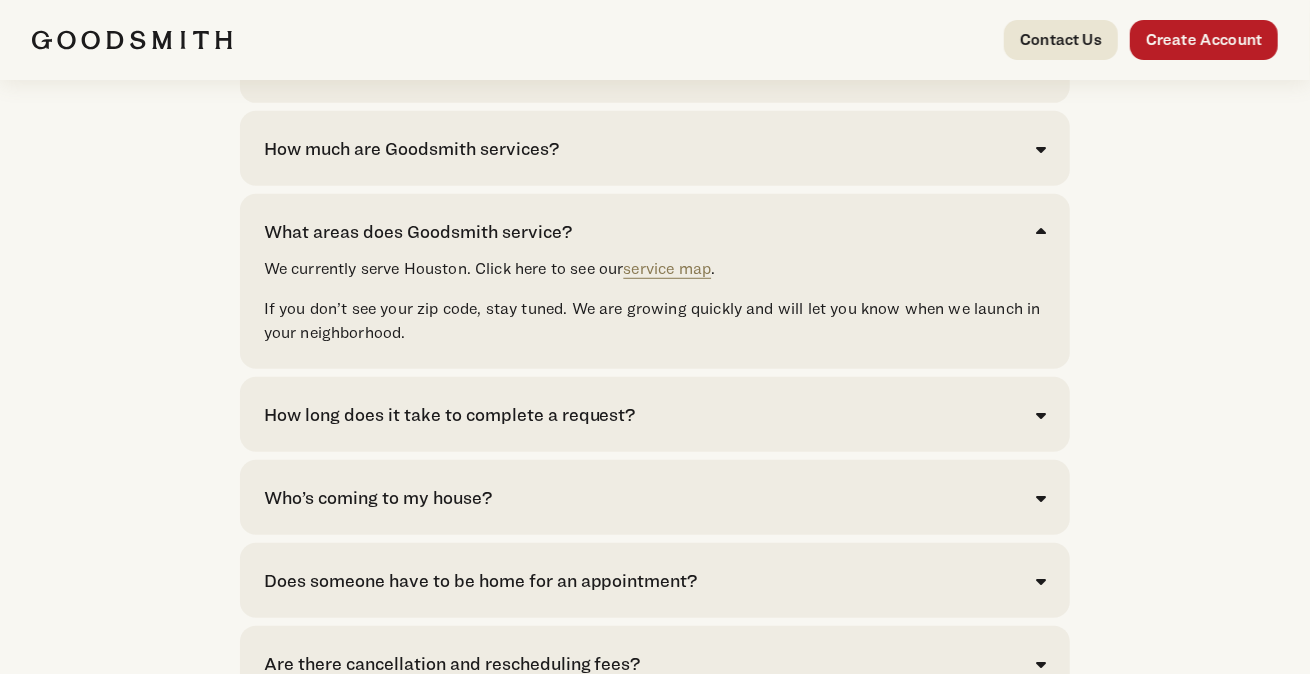 click on "Who’s coming to my house?
80% of requests spanning dozens of repairs are completed by a full-time, professionally trained, Goodsmith® technician, who will arrive on time in a Goodsmith van and prepped for your job. The remaining 20% of requests are serviced by a collection of carefully vetted, hand-selected partners we trust.
All Goodsmith techs clear background and drug screenings. They are also graduates of our in-house training program, Goodsmith University." at bounding box center (655, 497) 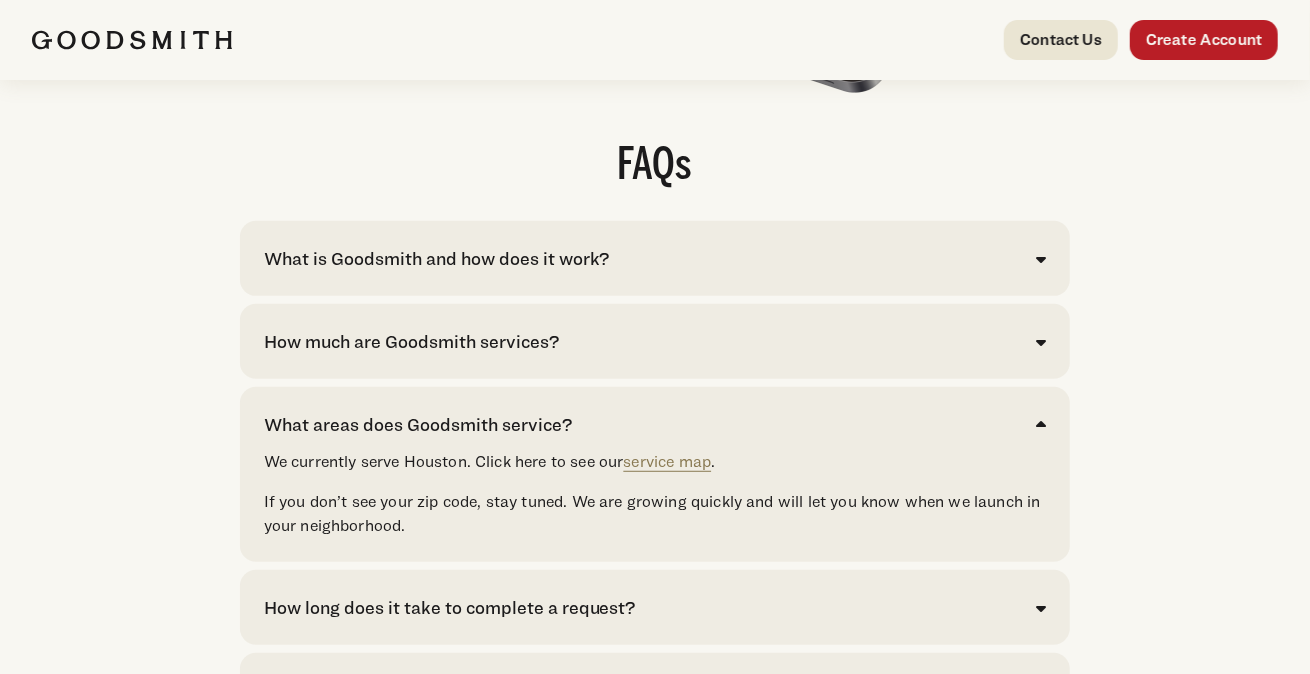 scroll, scrollTop: 4188, scrollLeft: 0, axis: vertical 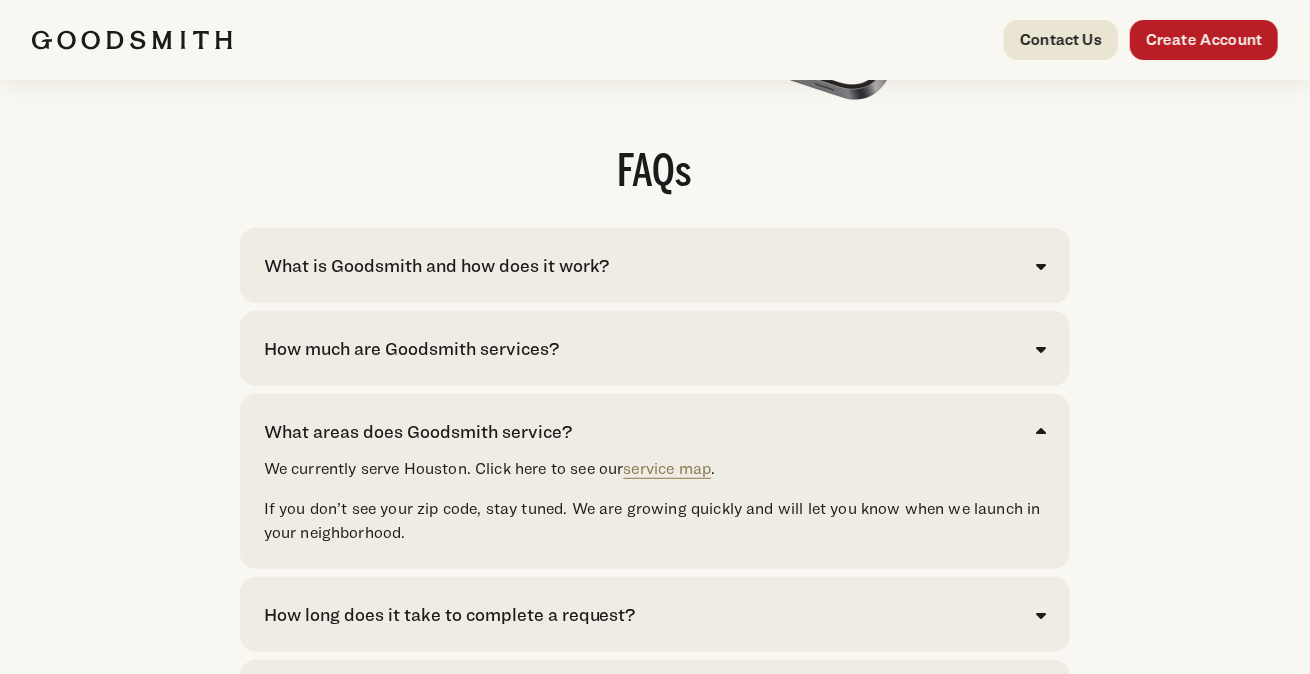 click on "How much are Goodsmith services?" at bounding box center (655, 348) 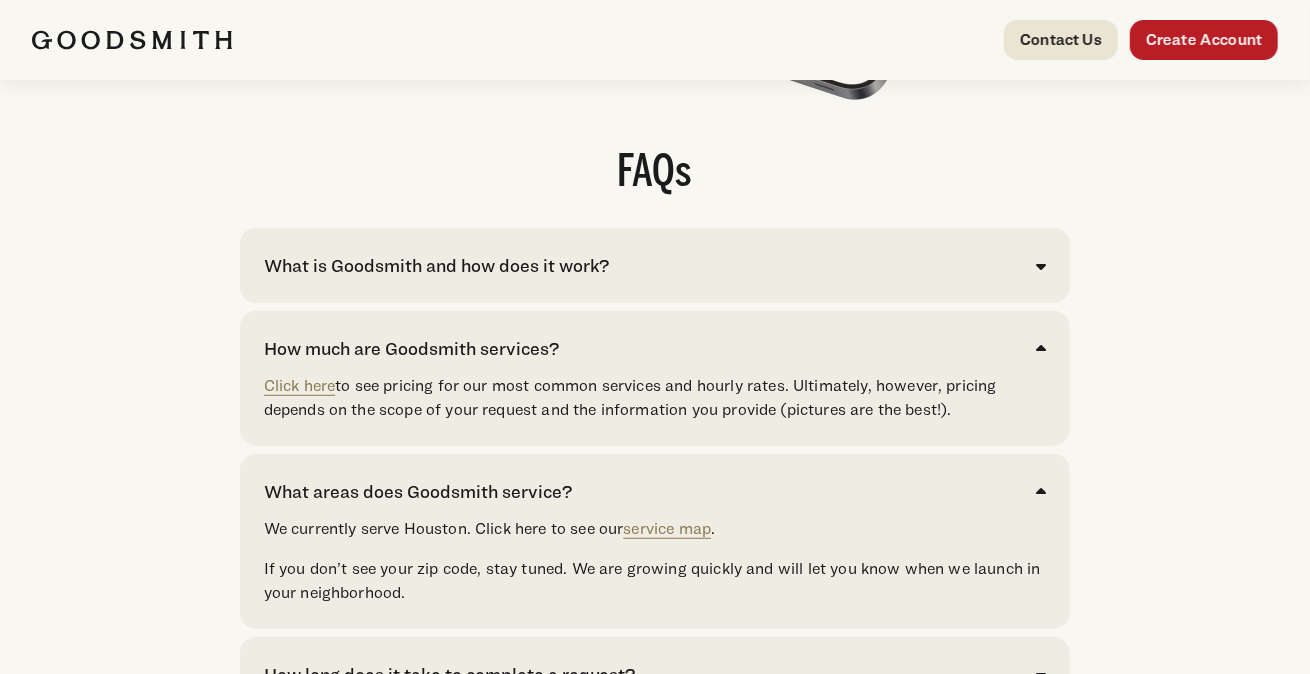 click on "What is Goodsmith and how does it work?" at bounding box center (655, 265) 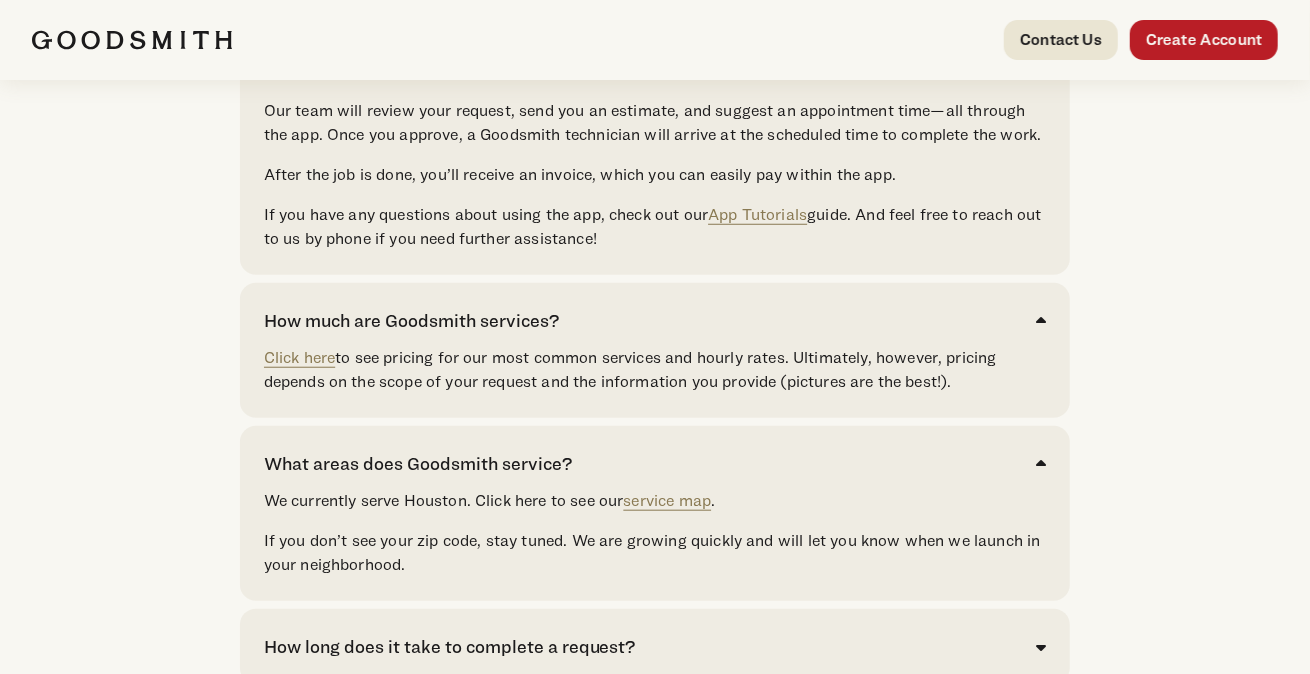 scroll, scrollTop: 4788, scrollLeft: 0, axis: vertical 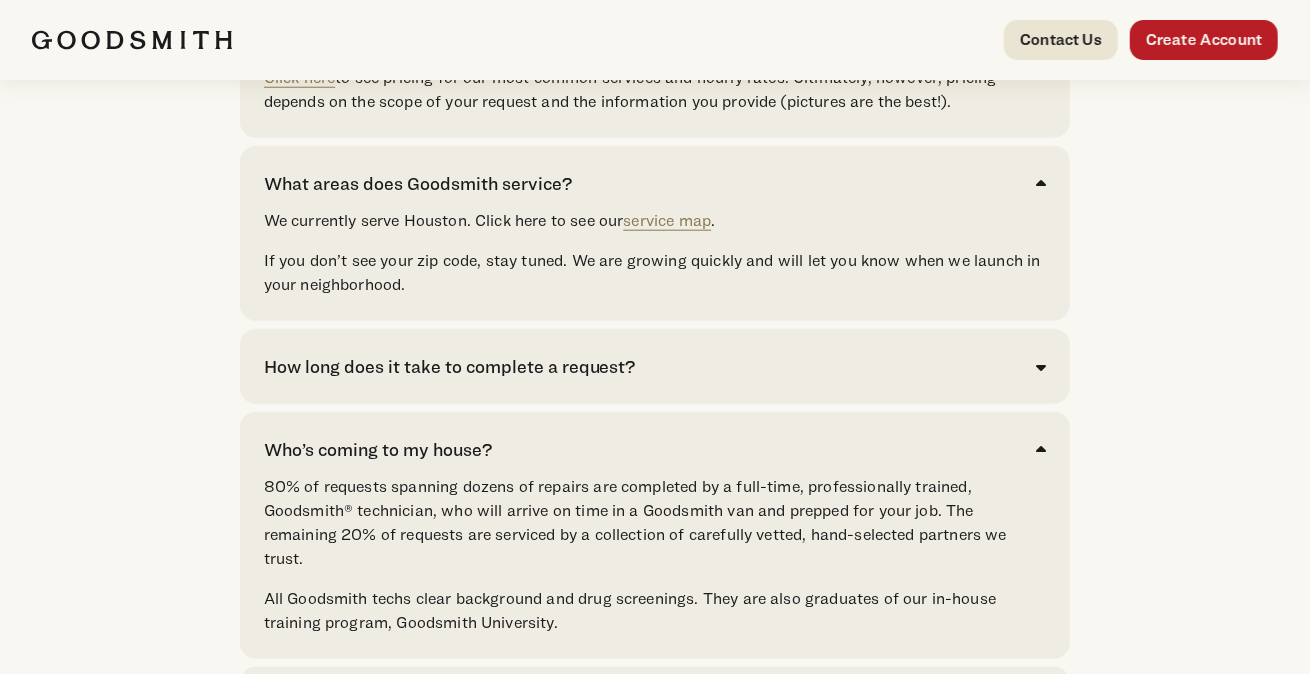 click on "How long does it take to complete a request?" at bounding box center [655, 366] 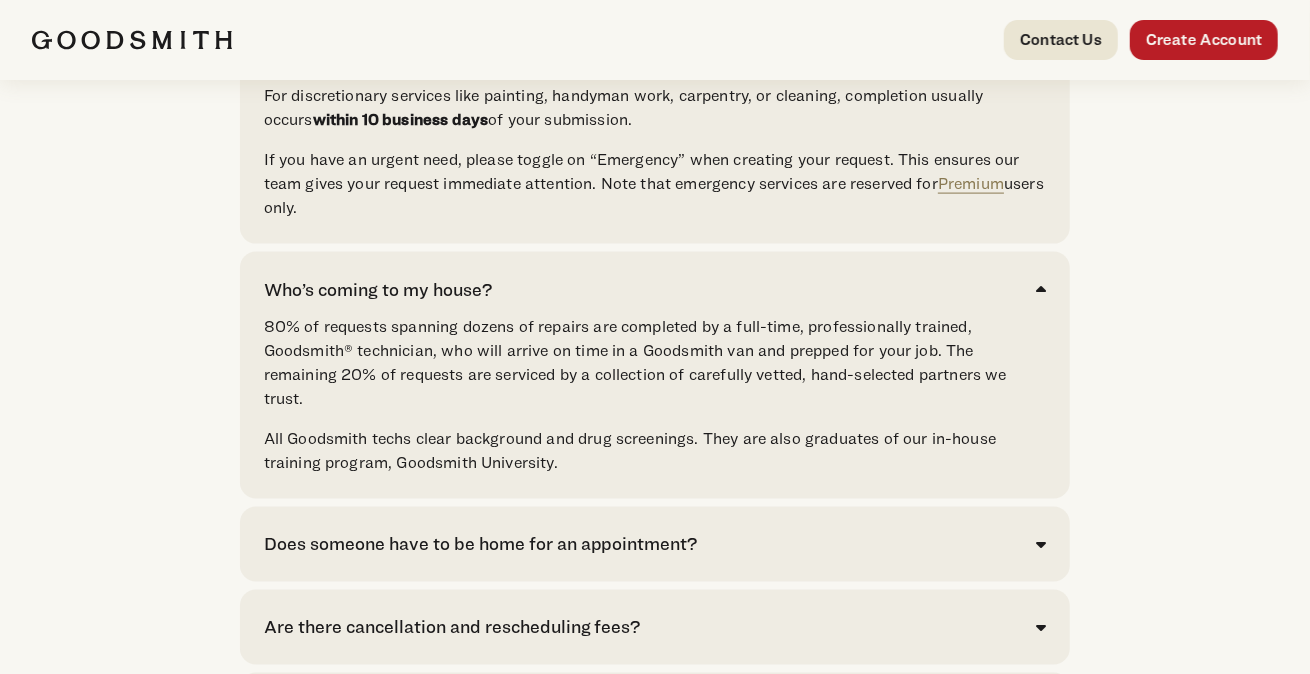 scroll, scrollTop: 5288, scrollLeft: 0, axis: vertical 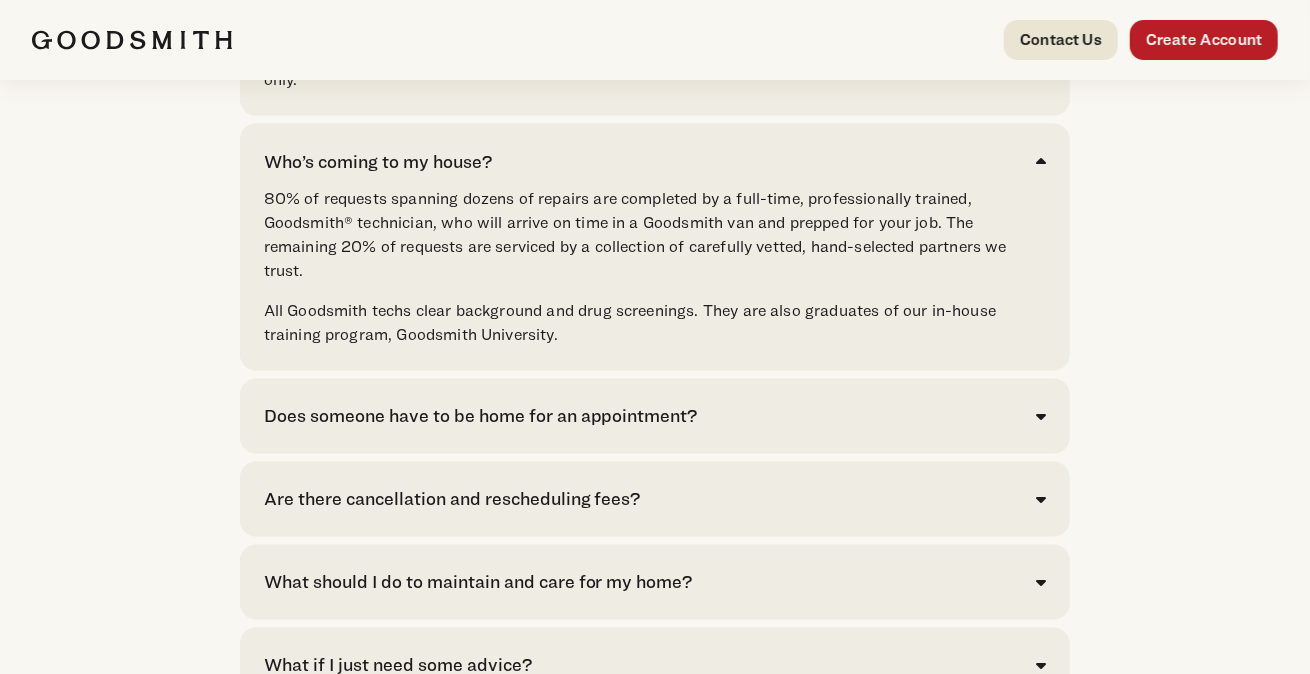 click on "Does someone have to be home for an appointment?" at bounding box center (481, 416) 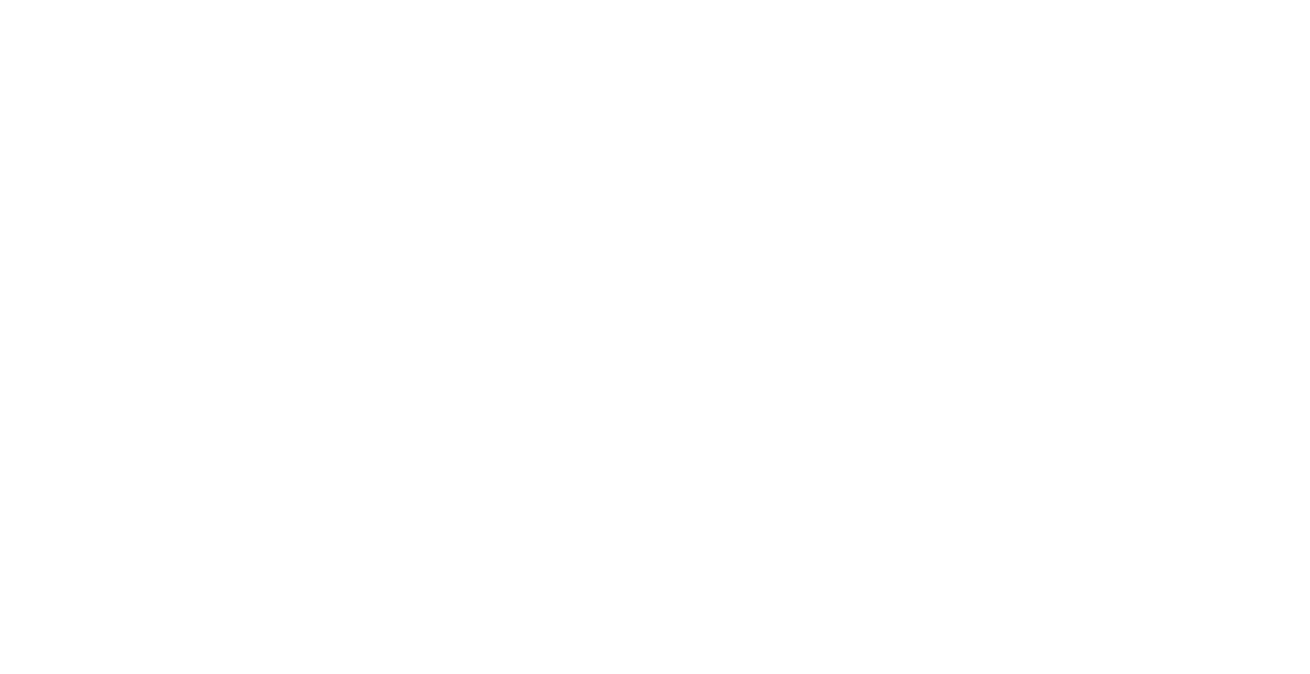 scroll, scrollTop: 0, scrollLeft: 0, axis: both 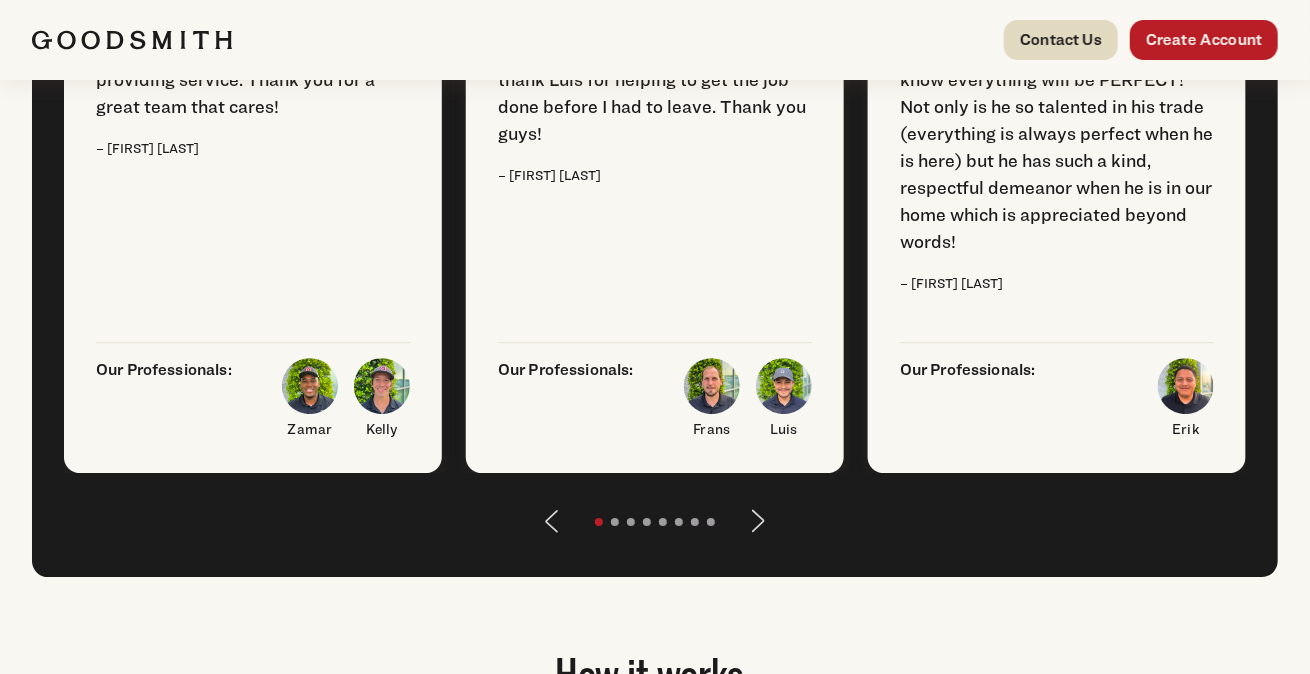 click on "Contact Us" at bounding box center (1061, 40) 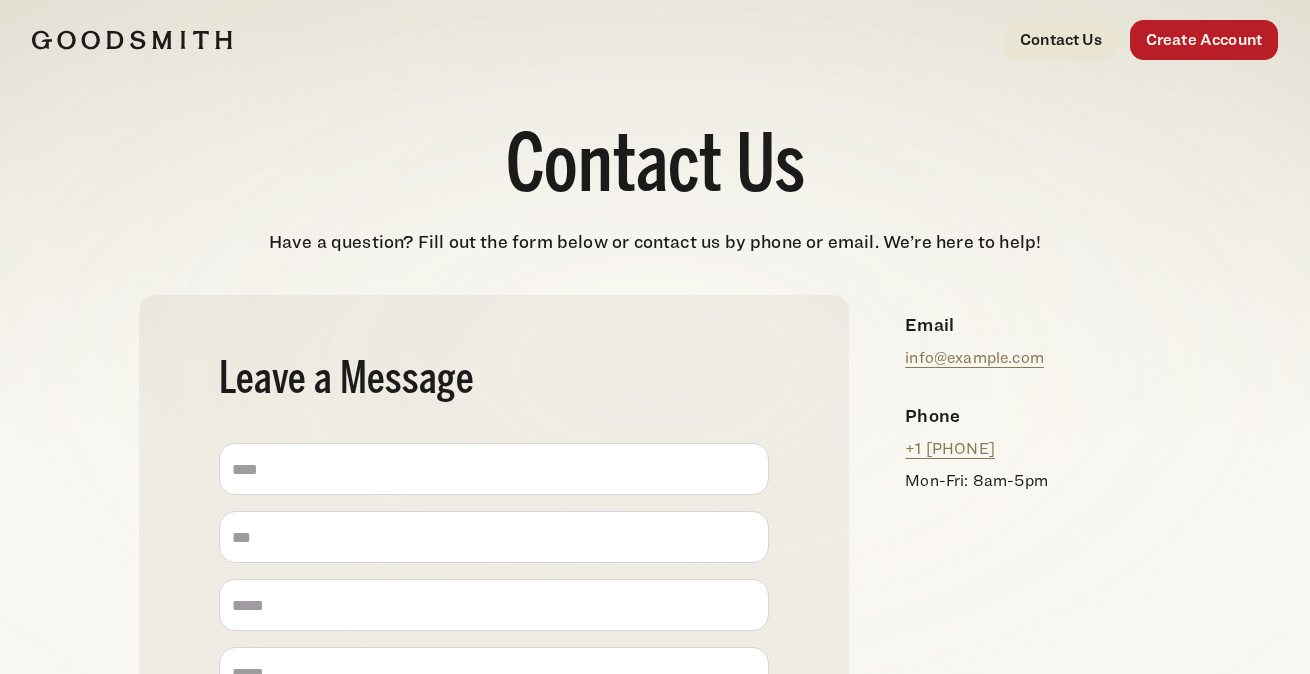 scroll, scrollTop: 0, scrollLeft: 0, axis: both 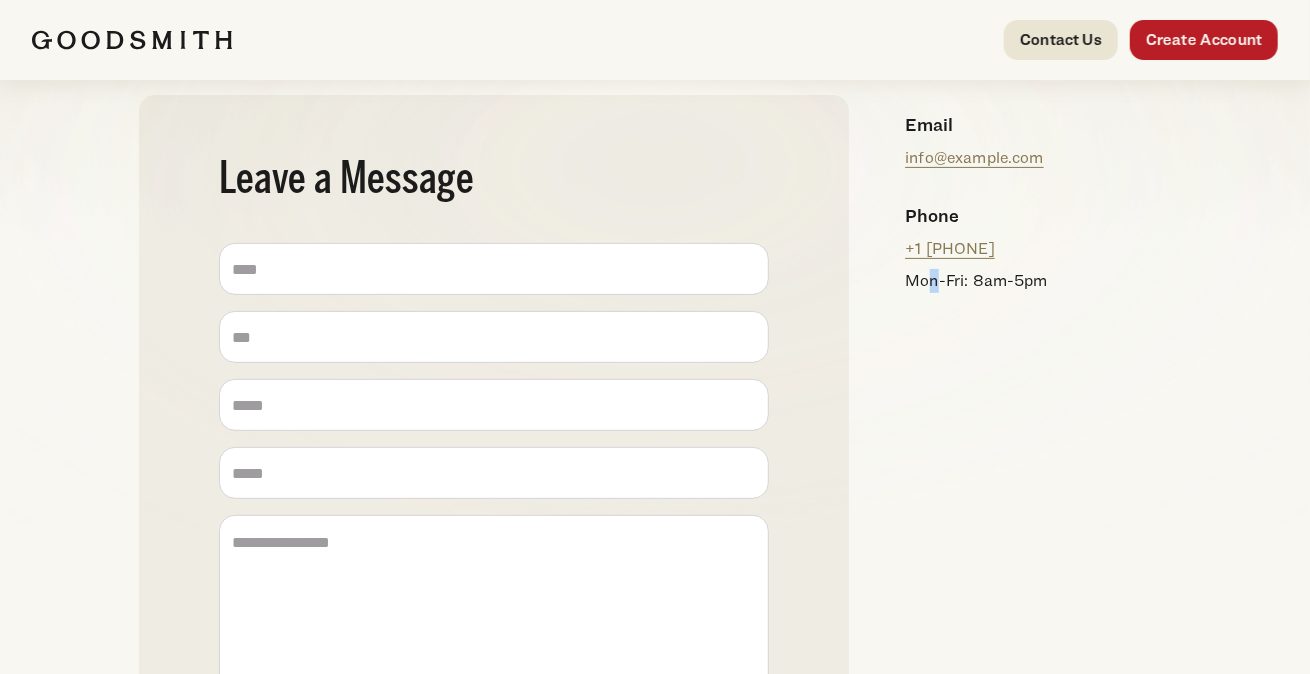 drag, startPoint x: 979, startPoint y: 250, endPoint x: 935, endPoint y: 361, distance: 119.40268 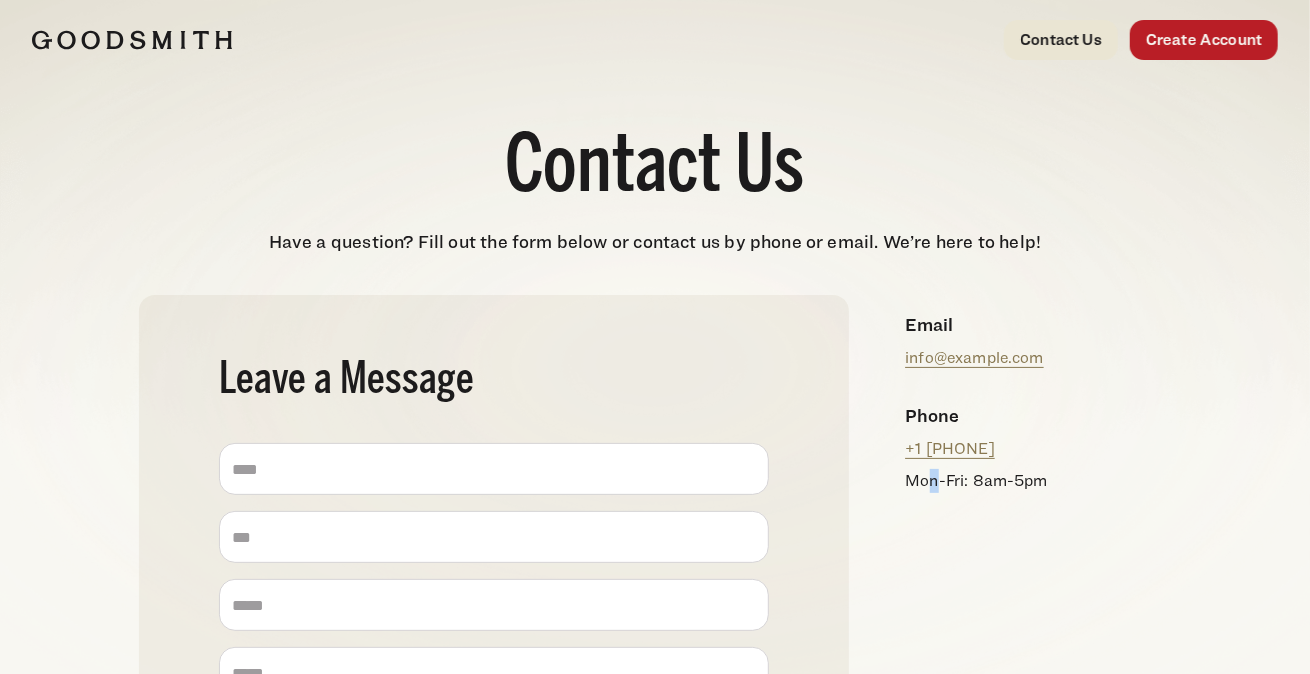 scroll, scrollTop: 0, scrollLeft: 0, axis: both 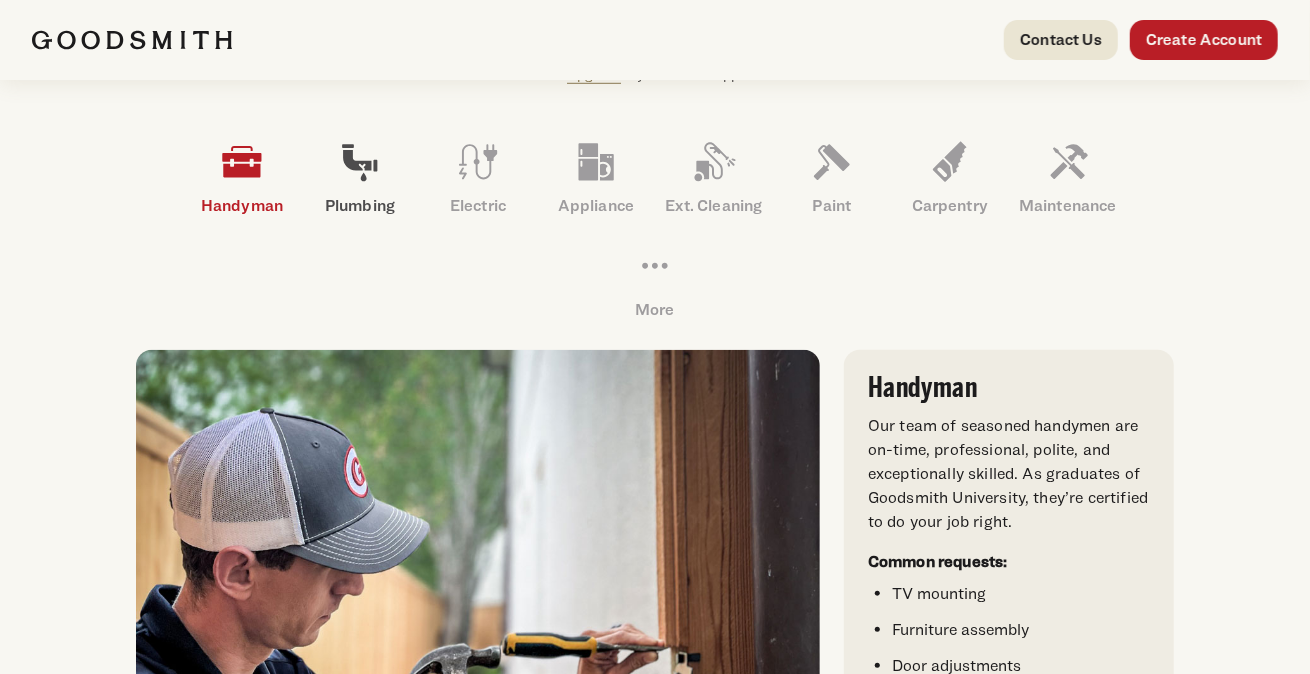 click 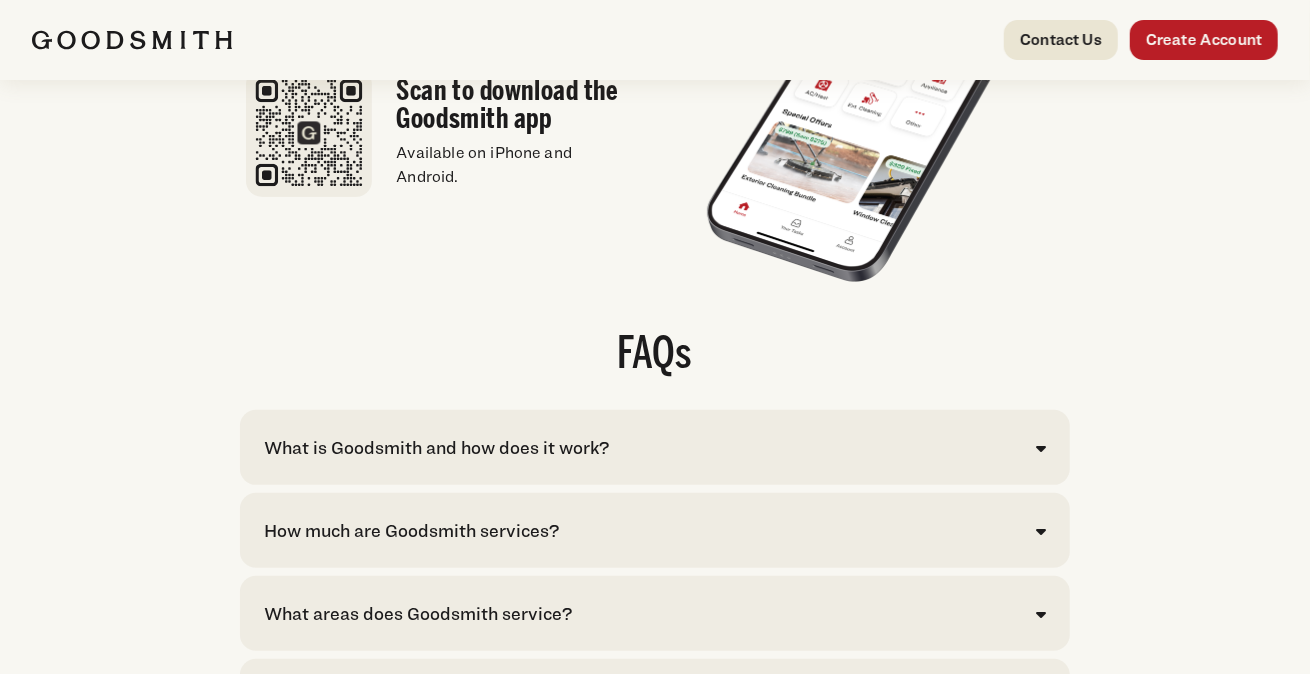scroll, scrollTop: 4197, scrollLeft: 0, axis: vertical 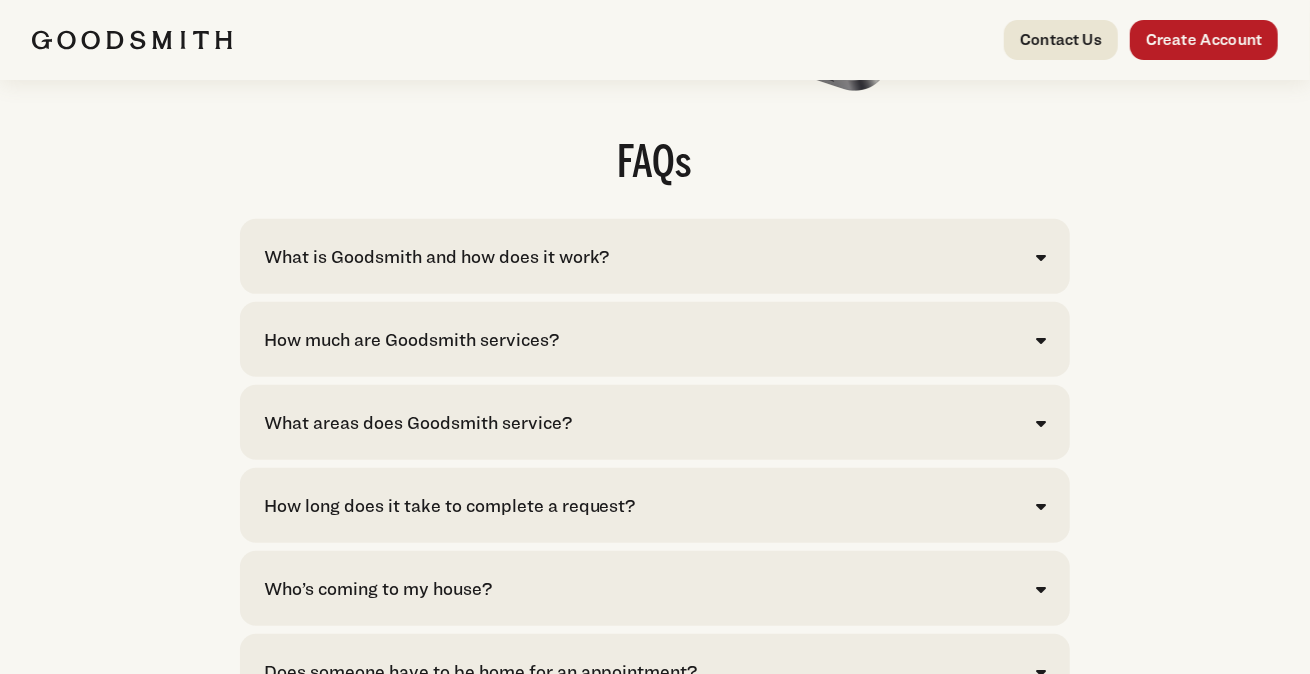 click on "How much are Goodsmith services?
Click here  to see pricing for our most common services and hourly rates. Ultimately, however, pricing depends on the scope of your request and the information you provide (pictures are the best!)." at bounding box center (655, 339) 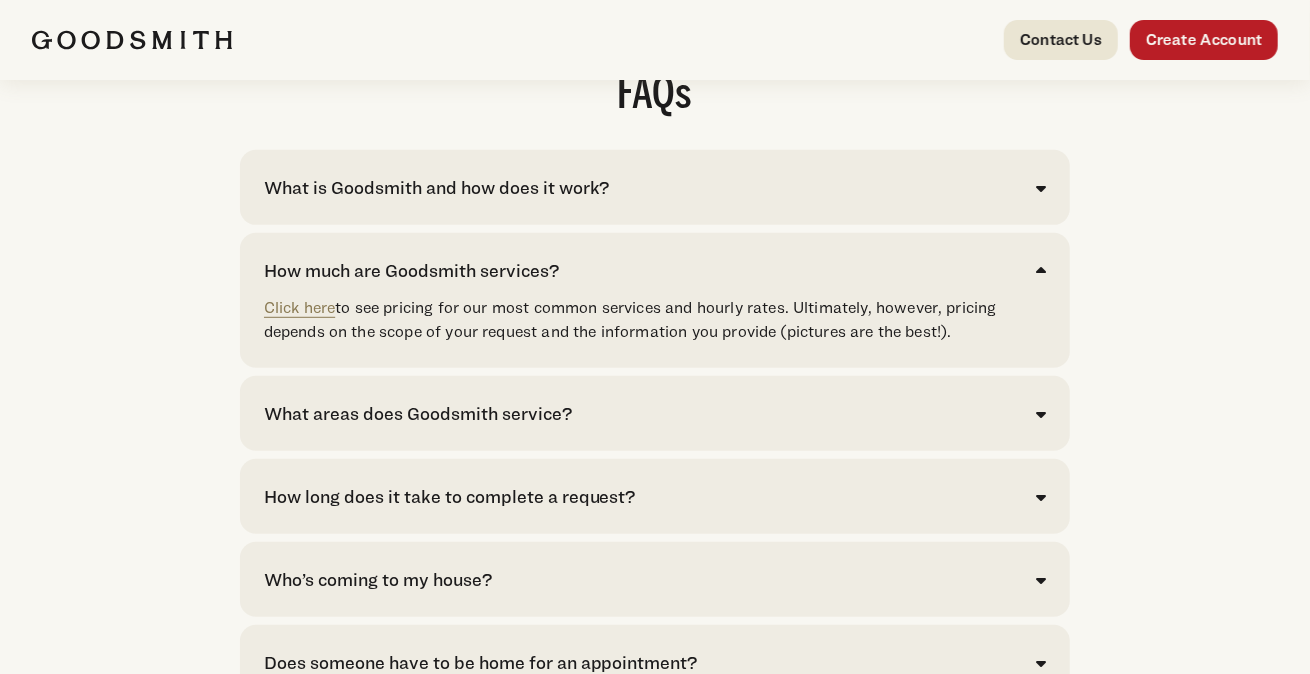 scroll, scrollTop: 4297, scrollLeft: 0, axis: vertical 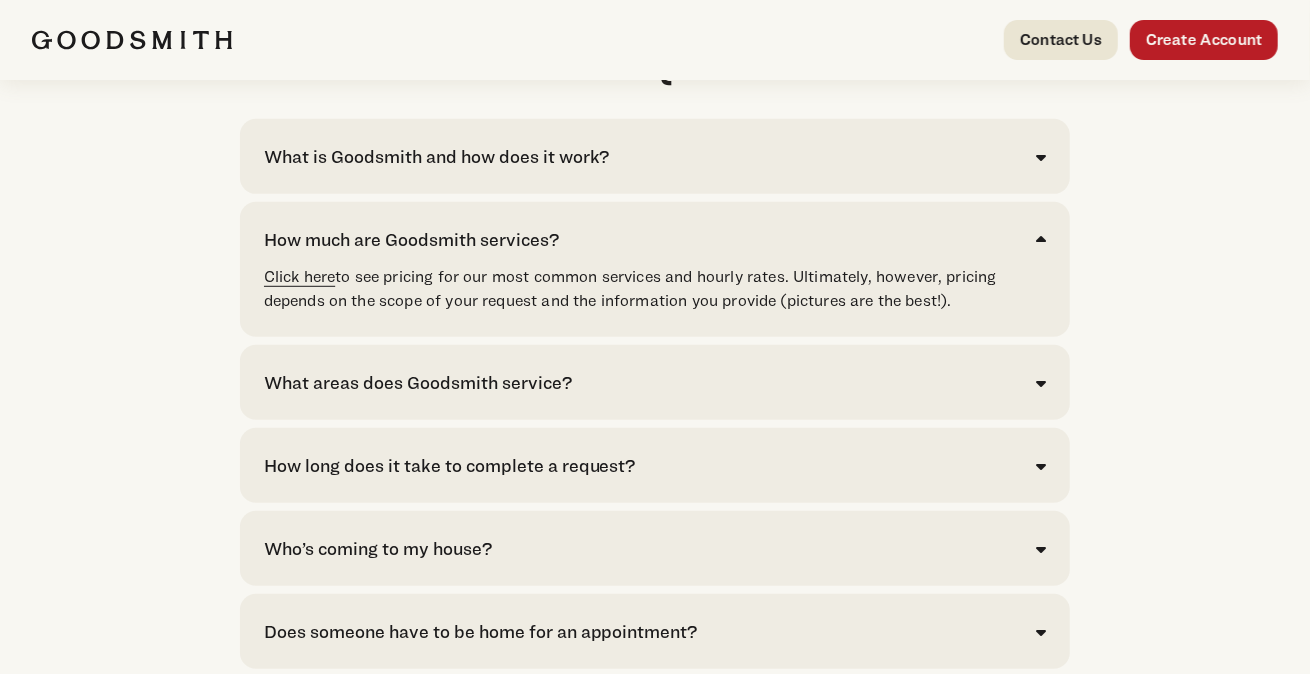 click on "Click here" at bounding box center [300, 276] 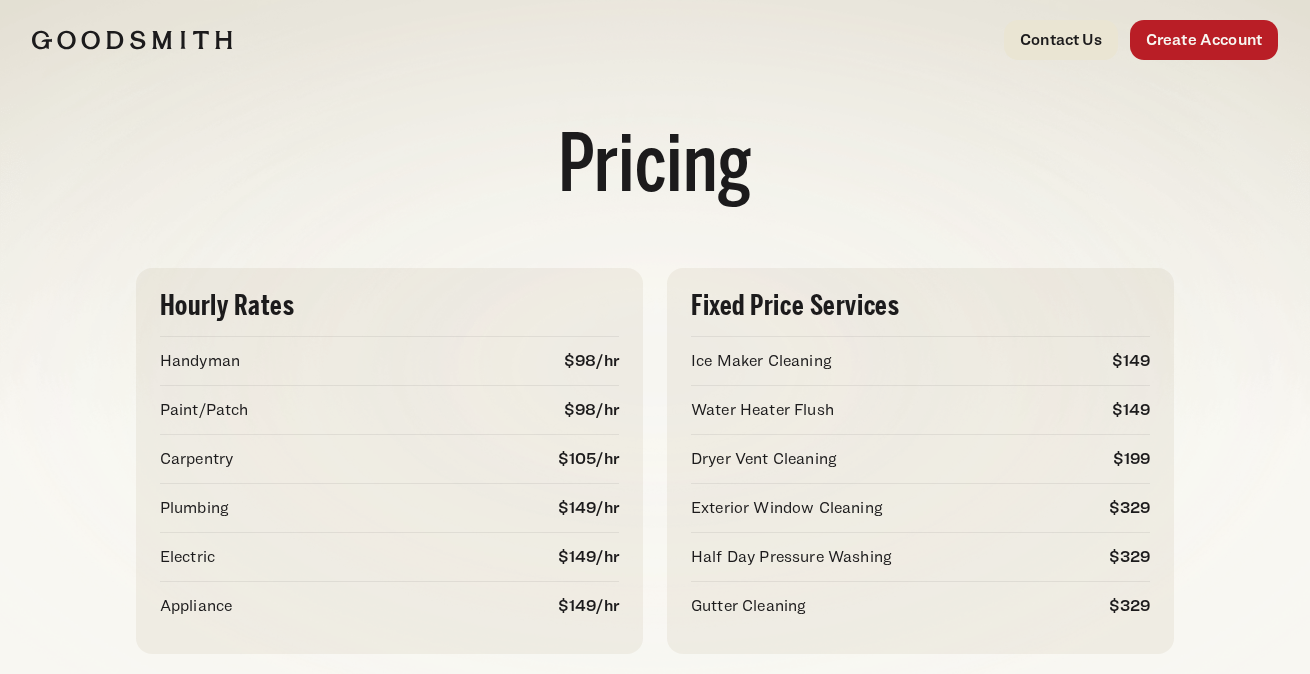 scroll, scrollTop: 0, scrollLeft: 0, axis: both 